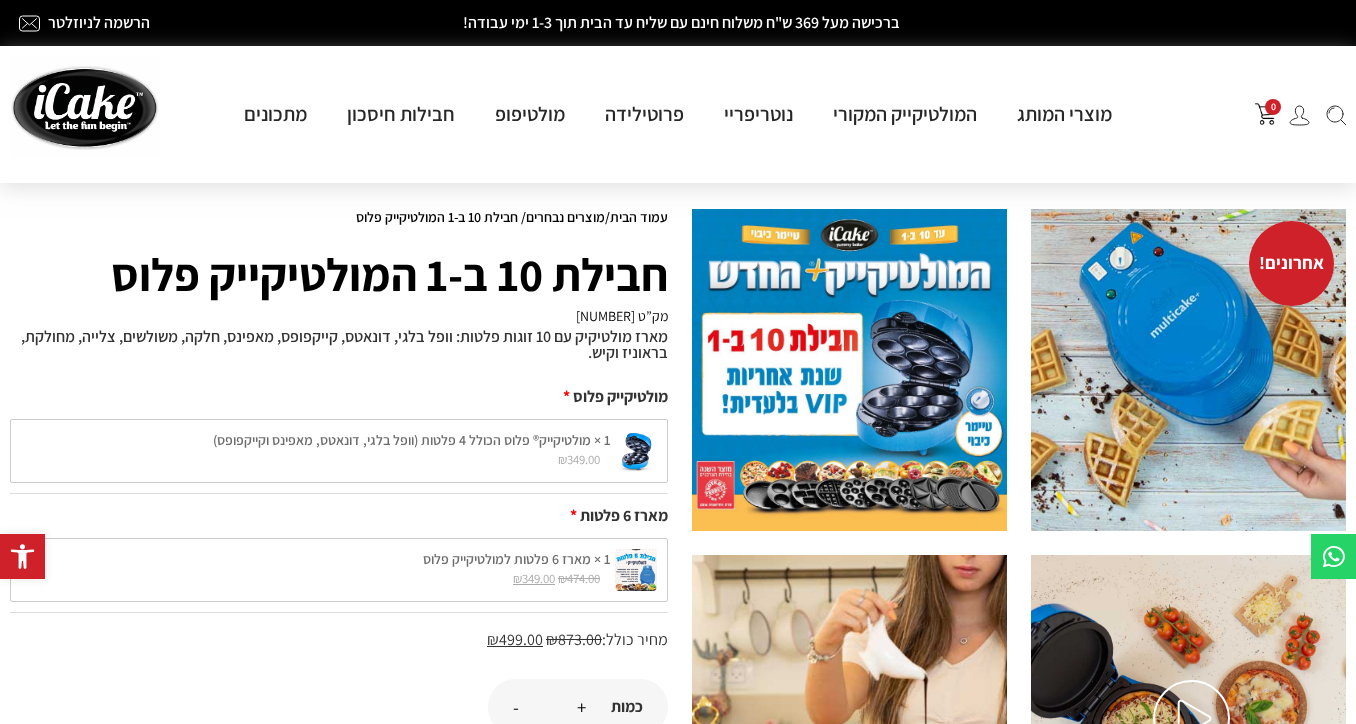 scroll, scrollTop: 0, scrollLeft: 0, axis: both 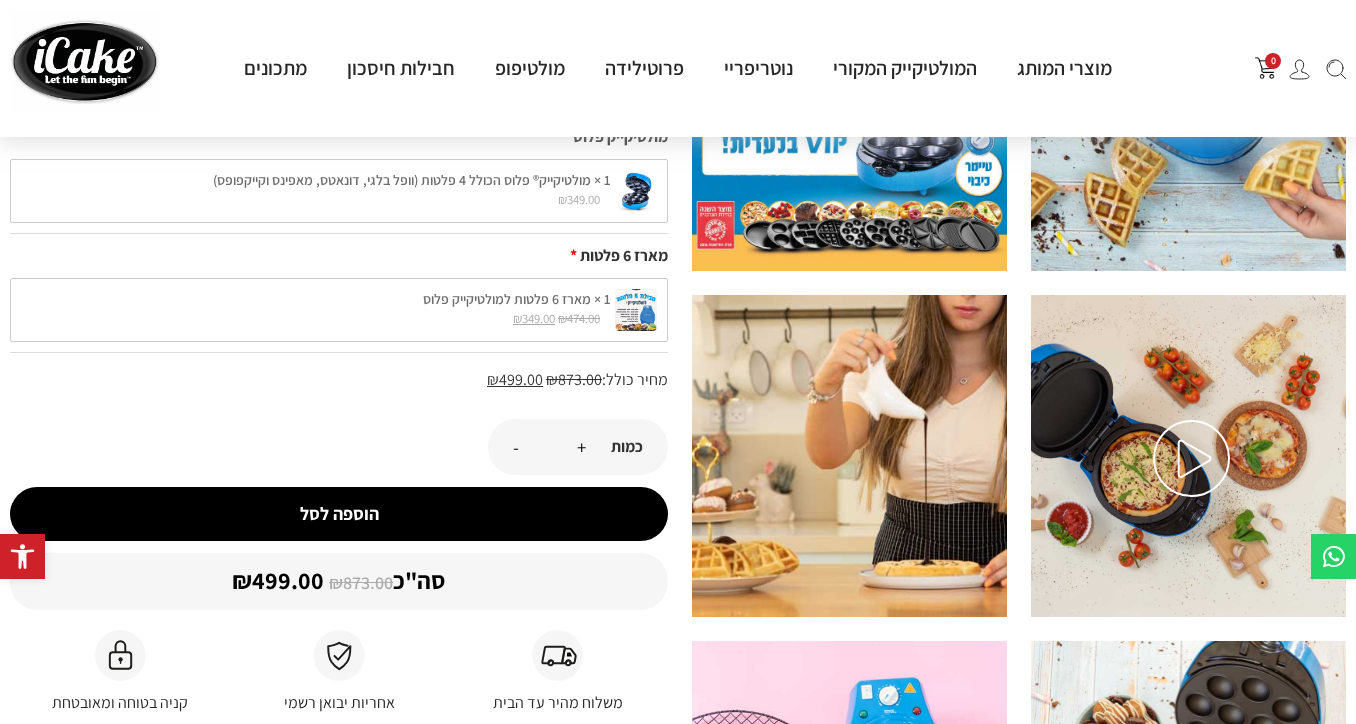 click on "הוספה לסל" at bounding box center (339, 514) 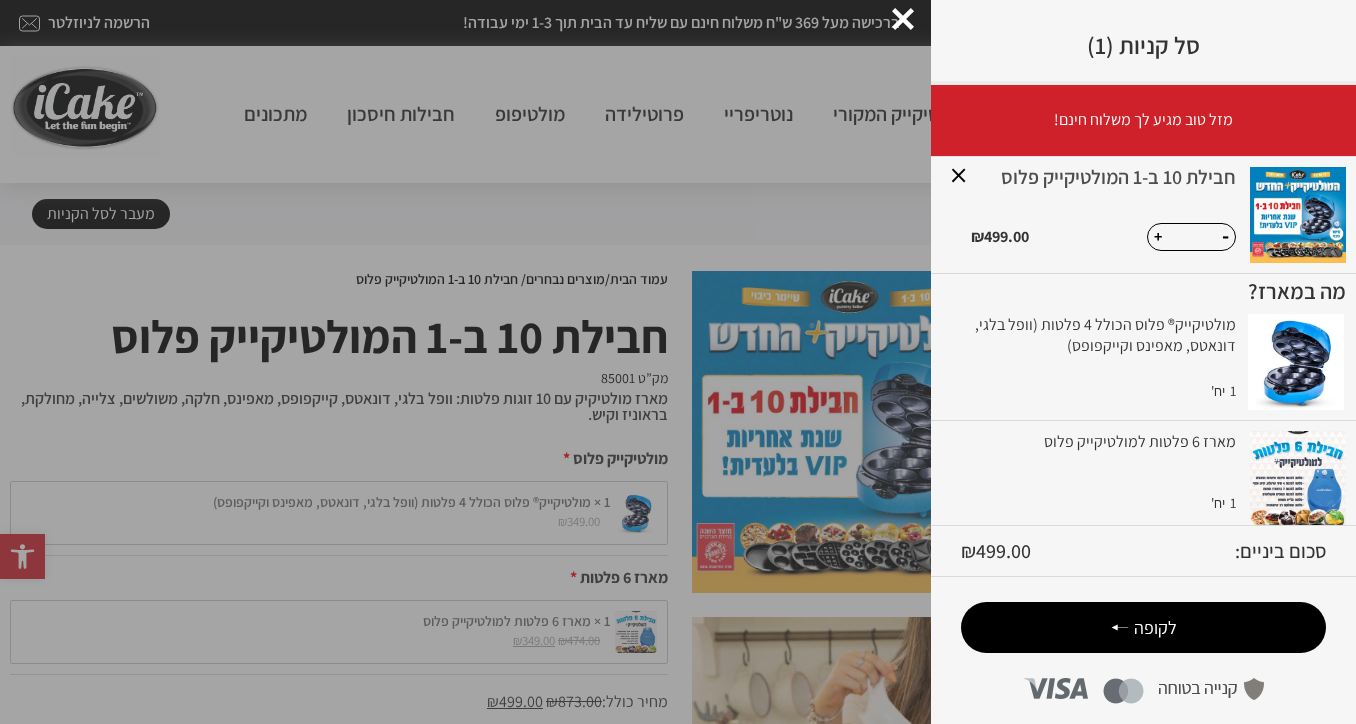 scroll, scrollTop: 0, scrollLeft: 0, axis: both 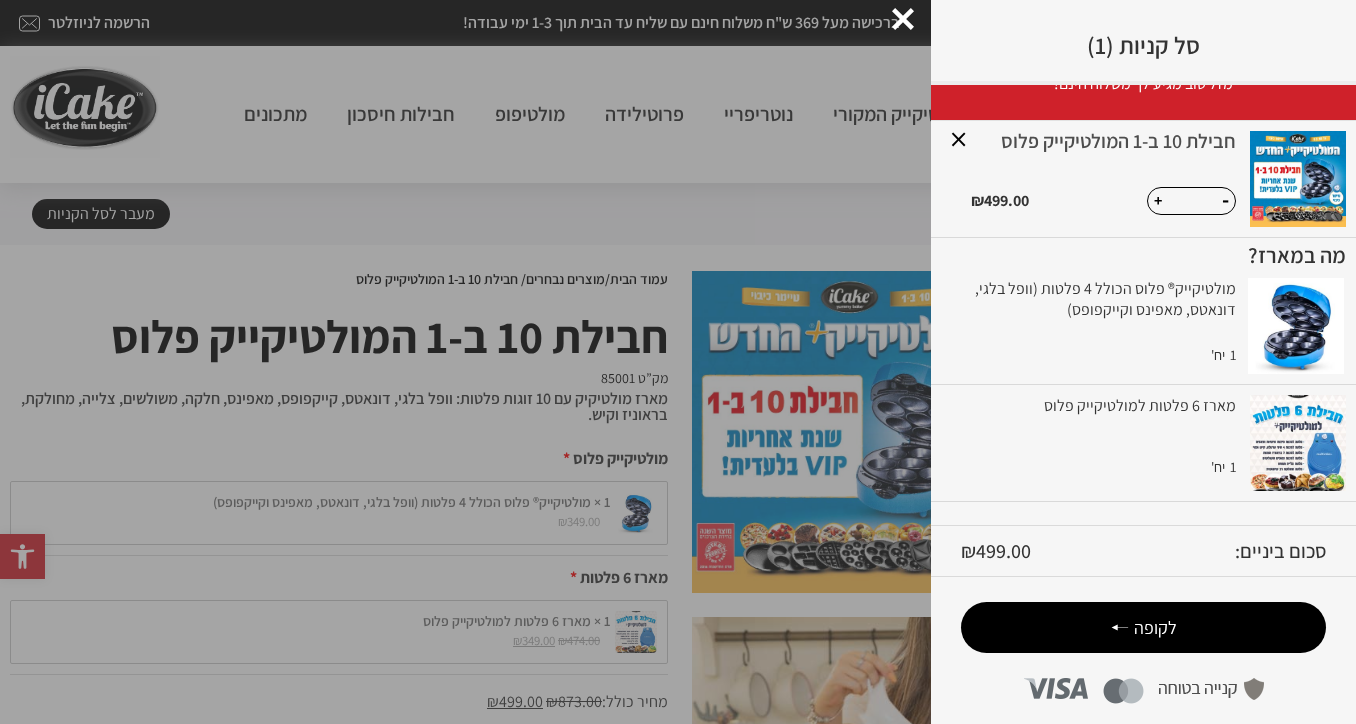 click at bounding box center [-49069, 362] 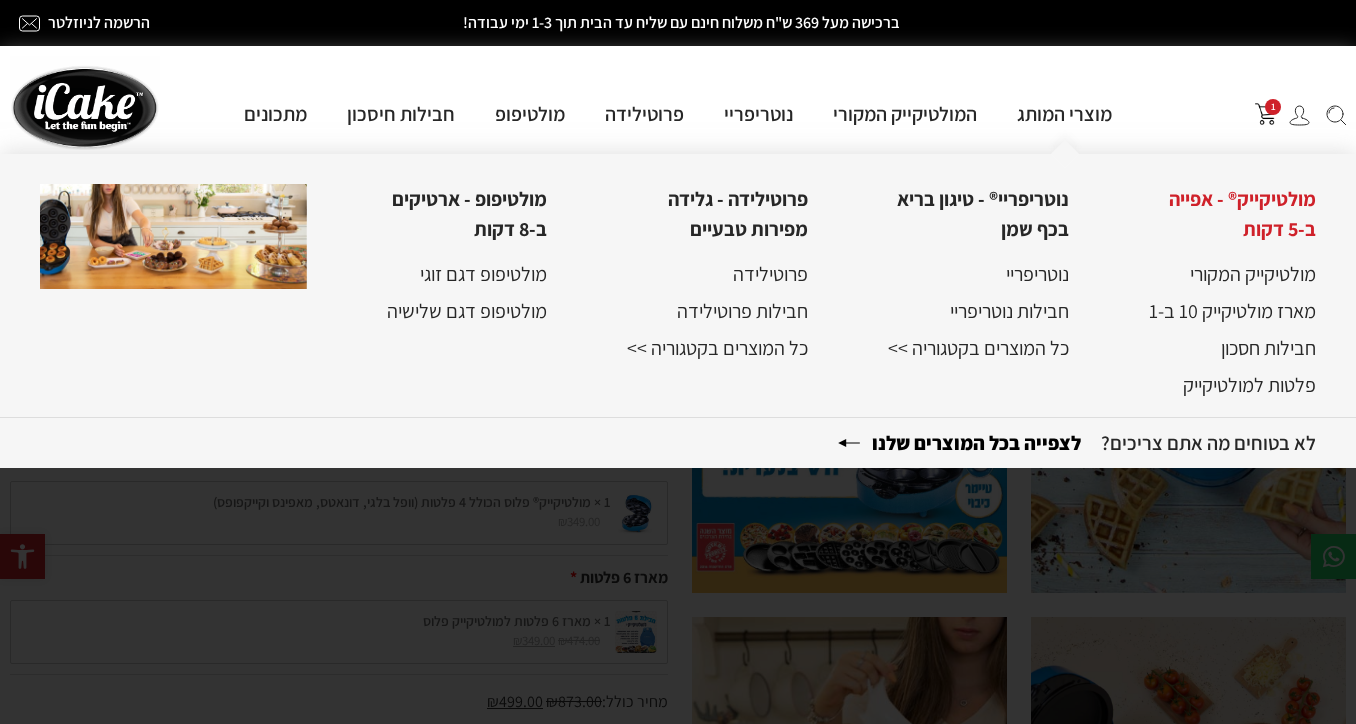 click on "מולטיקייק® - אפייה ב-5 דקות" at bounding box center (1242, 214) 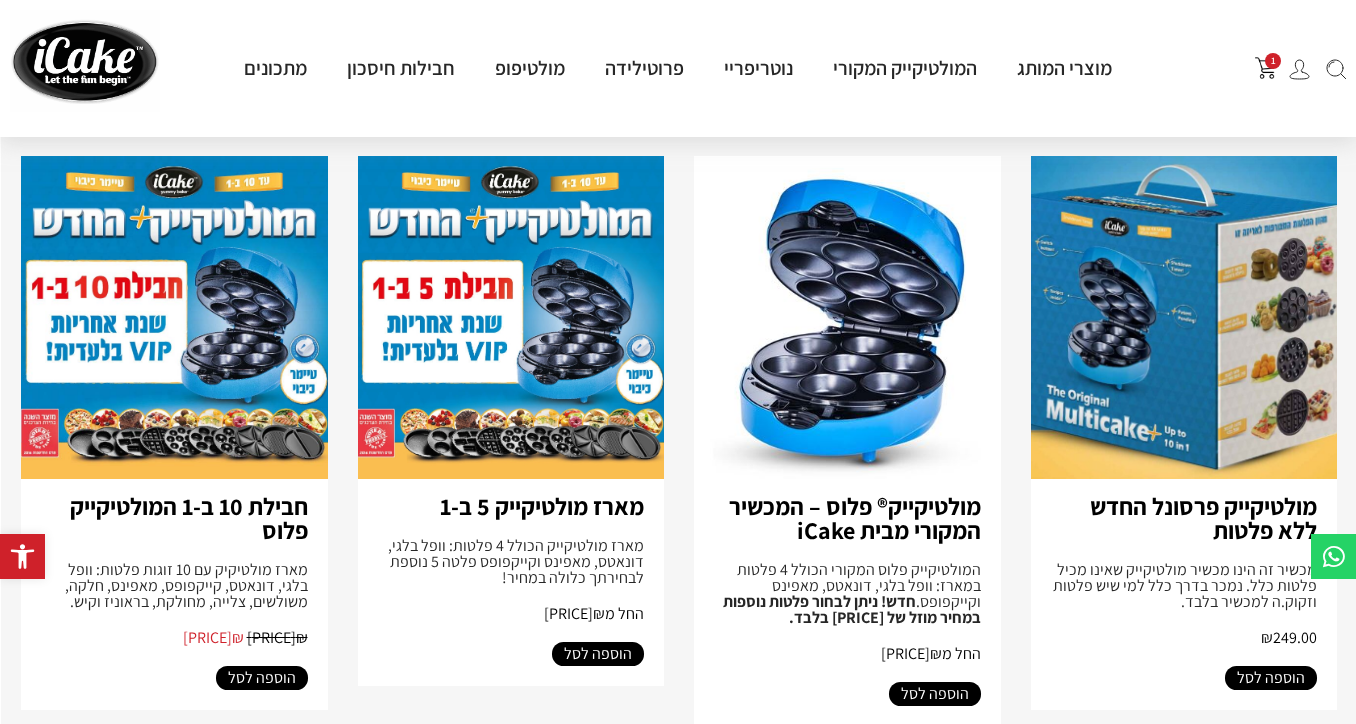 scroll, scrollTop: 0, scrollLeft: 0, axis: both 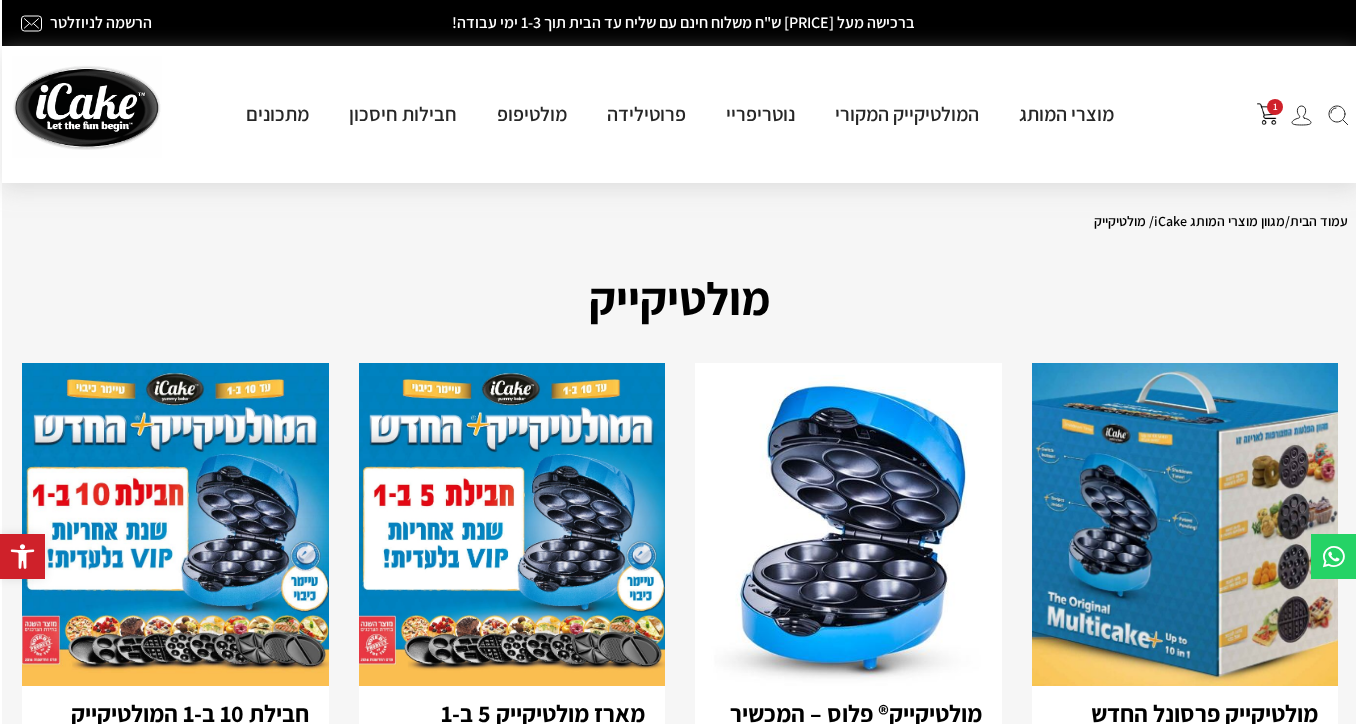 click at bounding box center (848, 524) 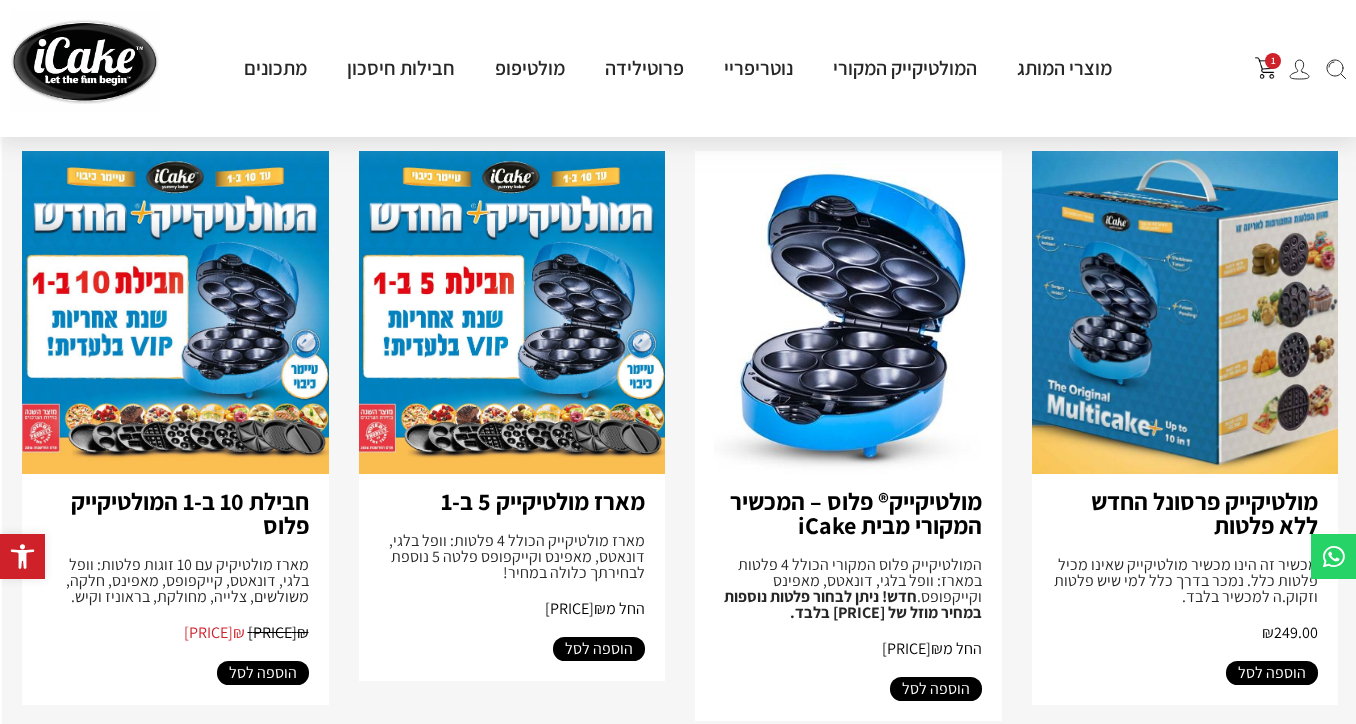 scroll, scrollTop: 219, scrollLeft: -2, axis: both 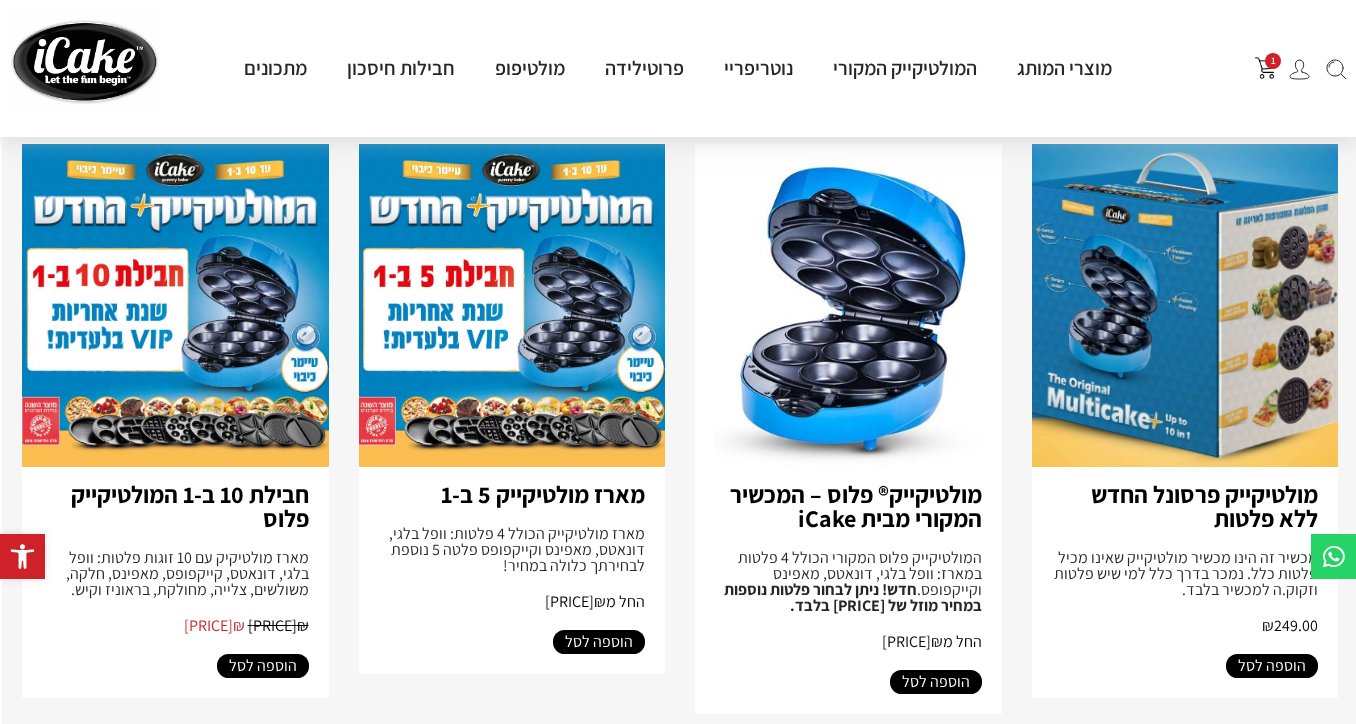 click at bounding box center [175, 305] 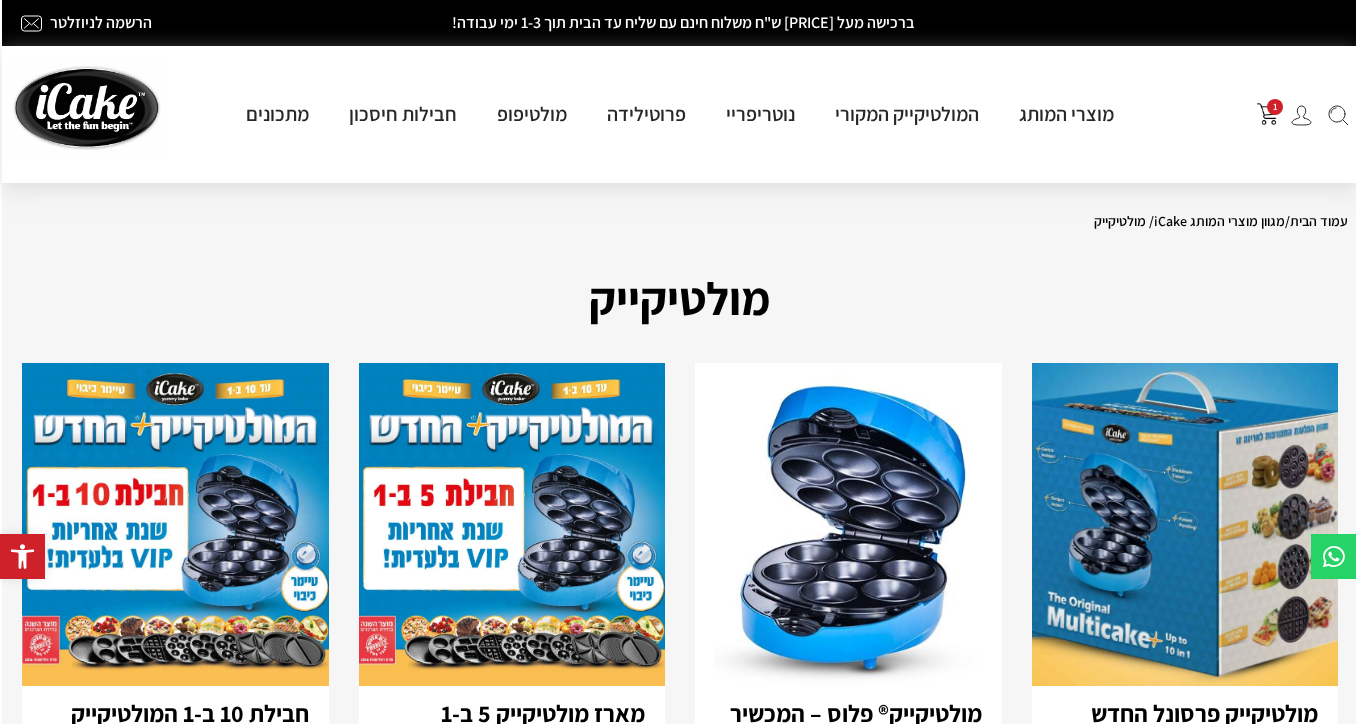 scroll, scrollTop: 0, scrollLeft: -2, axis: horizontal 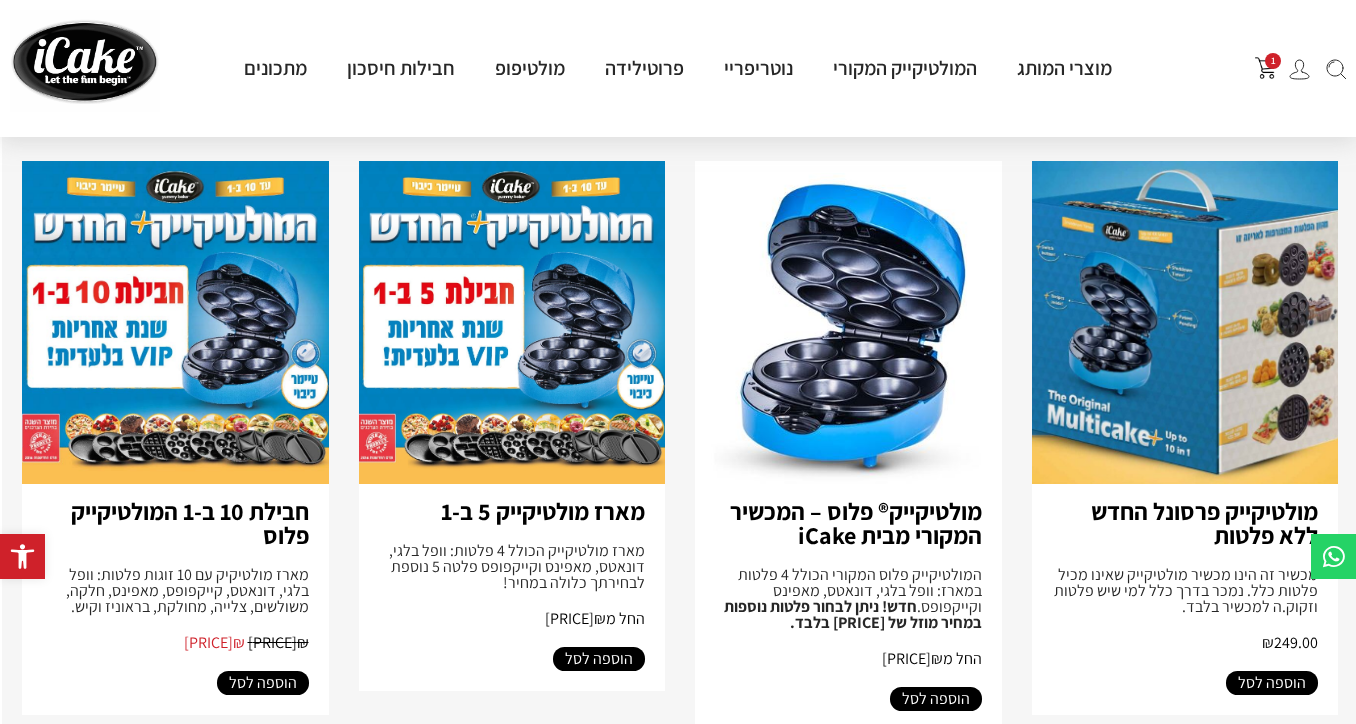 click at bounding box center [848, 322] 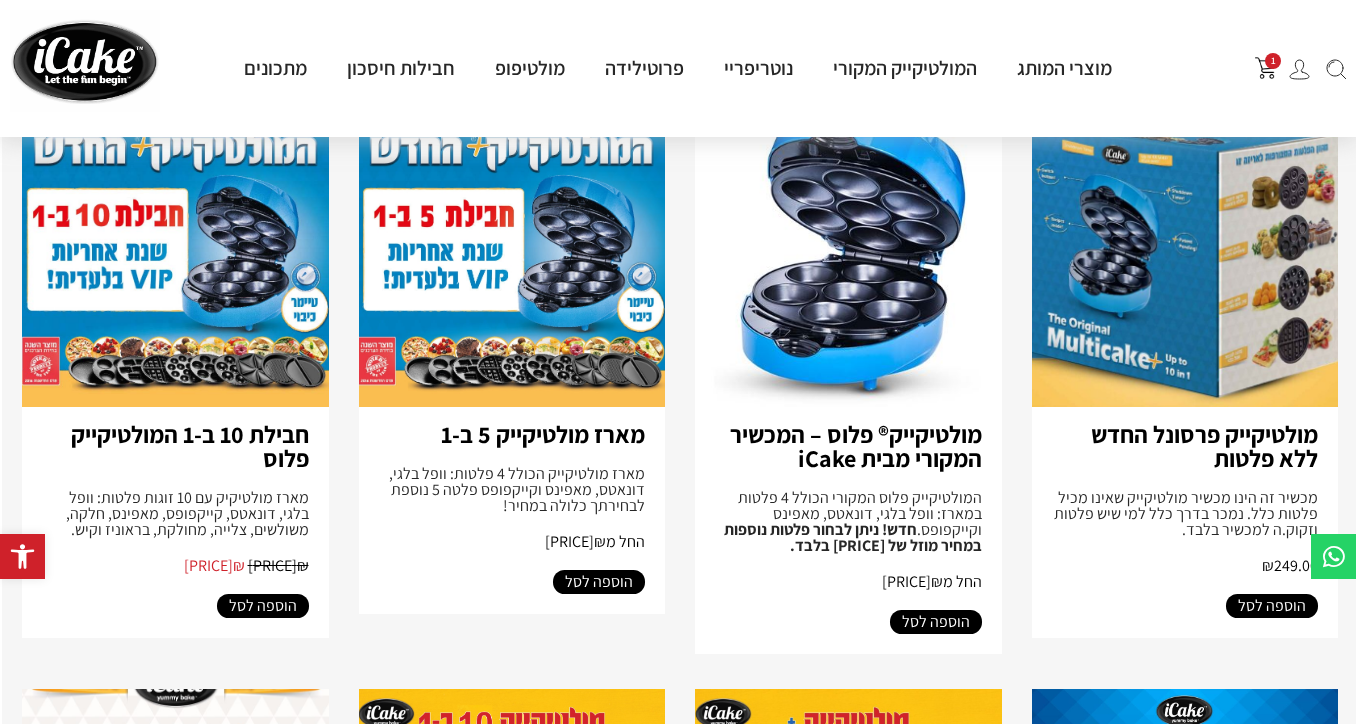 scroll, scrollTop: 286, scrollLeft: -2, axis: both 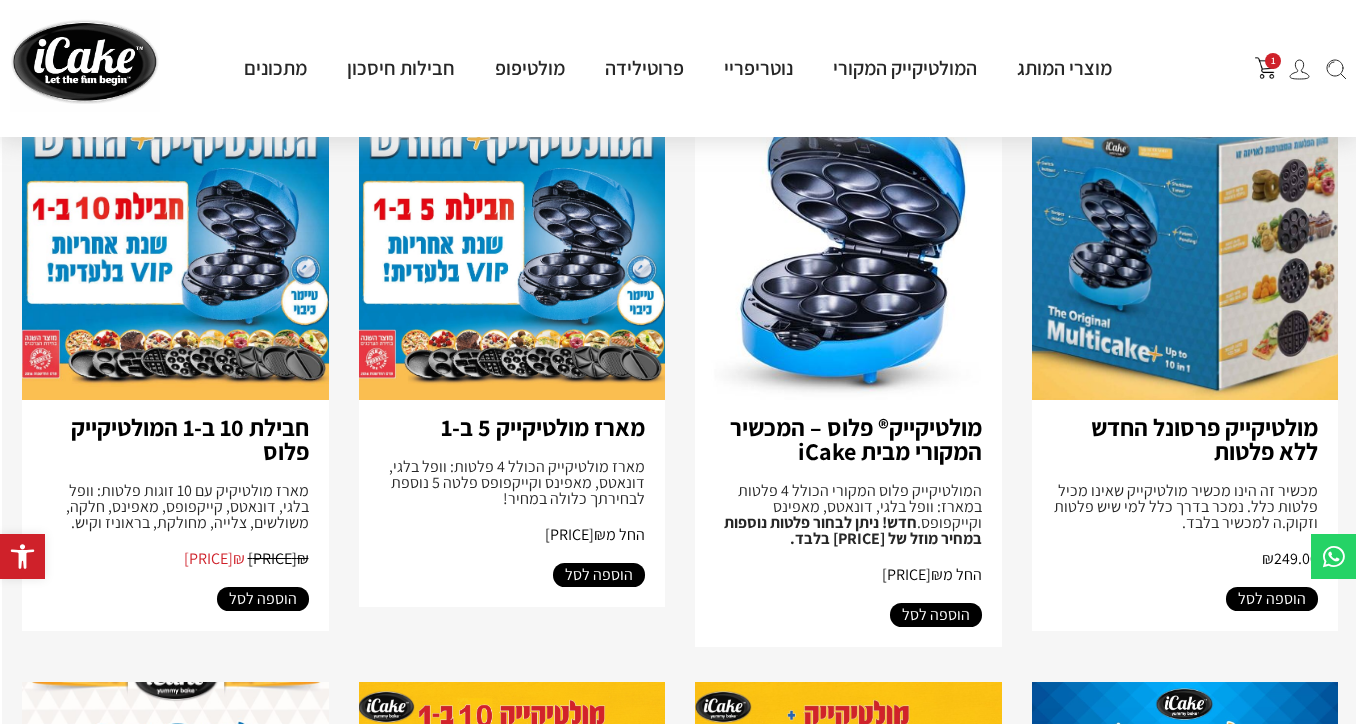 click on "מולטיקייק® פלוס – המכשיר המקורי מבית iCake" at bounding box center (856, 439) 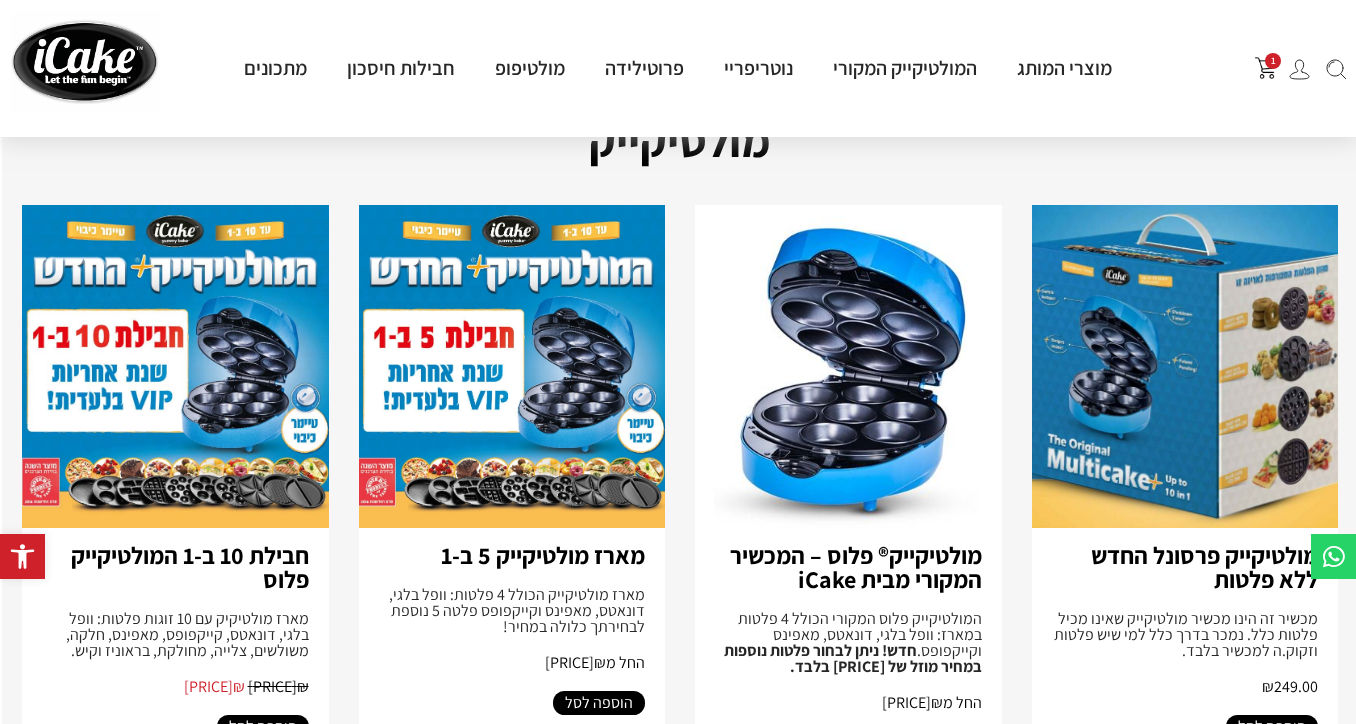 scroll, scrollTop: 174, scrollLeft: -2, axis: both 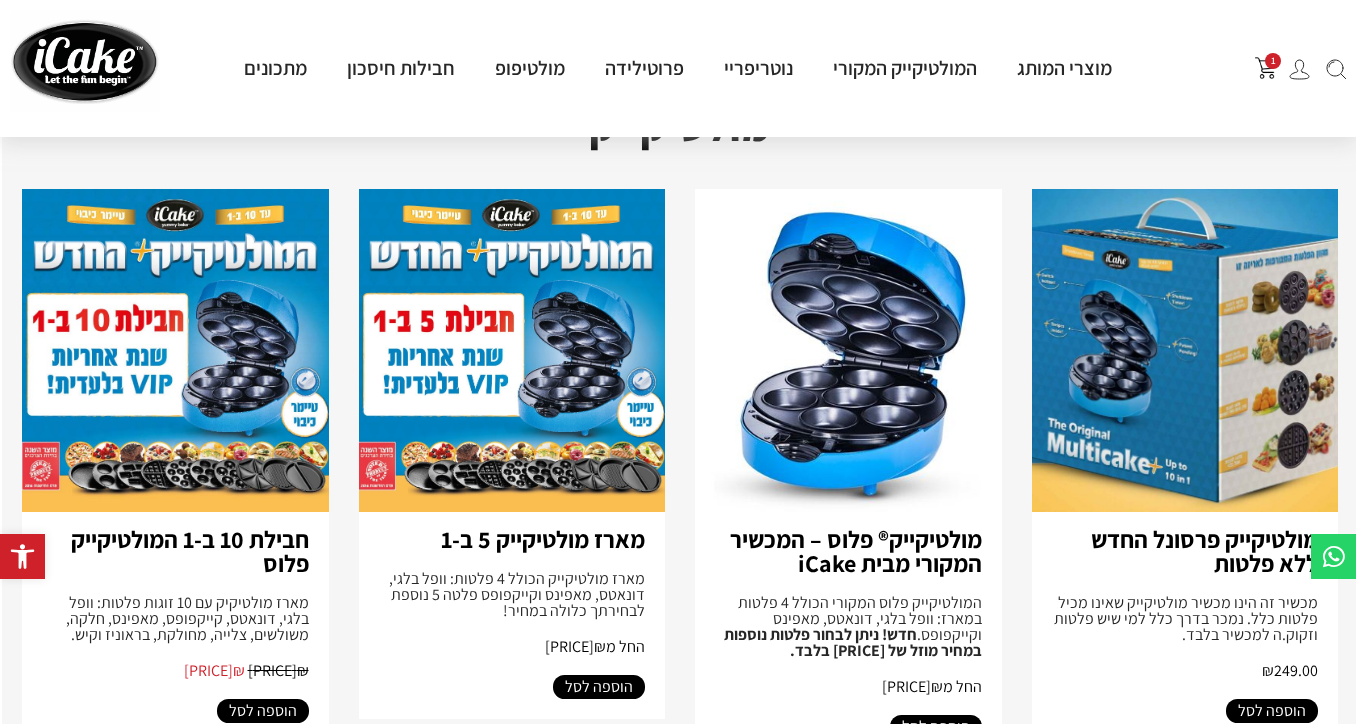 click at bounding box center [512, 350] 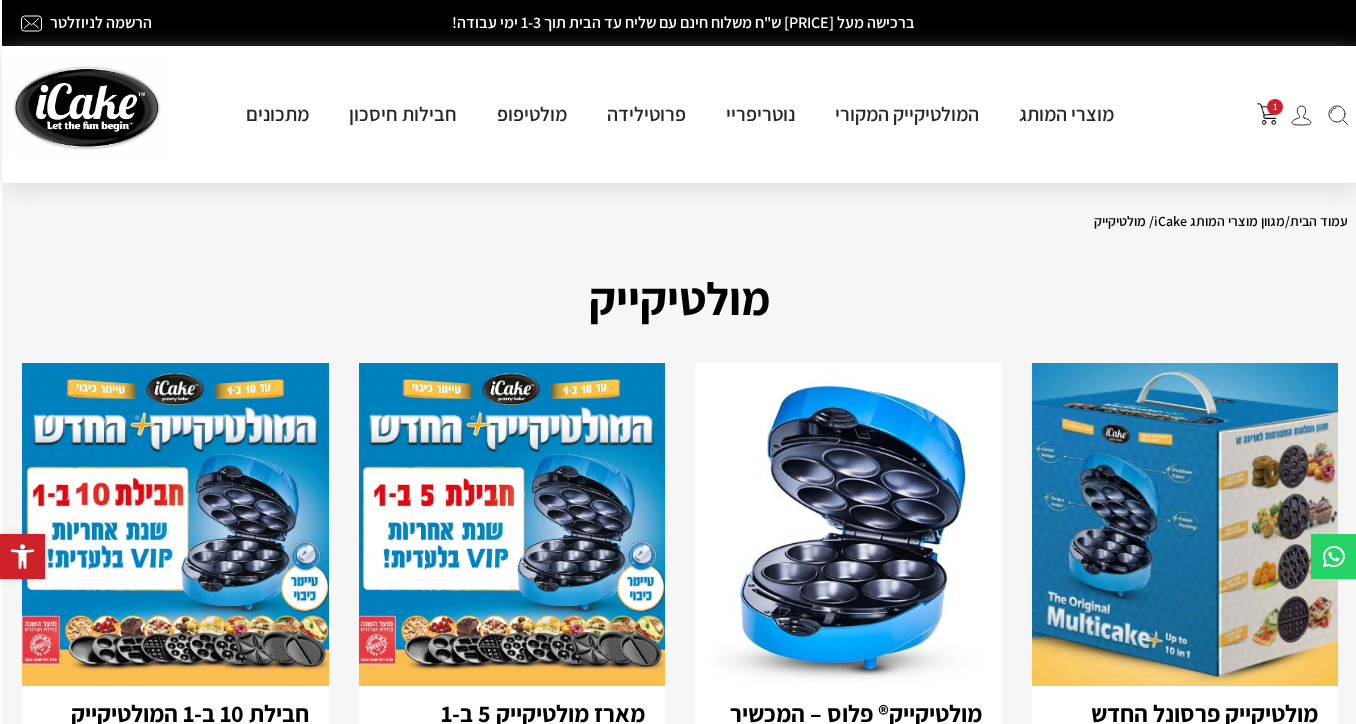 scroll, scrollTop: 0, scrollLeft: -2, axis: horizontal 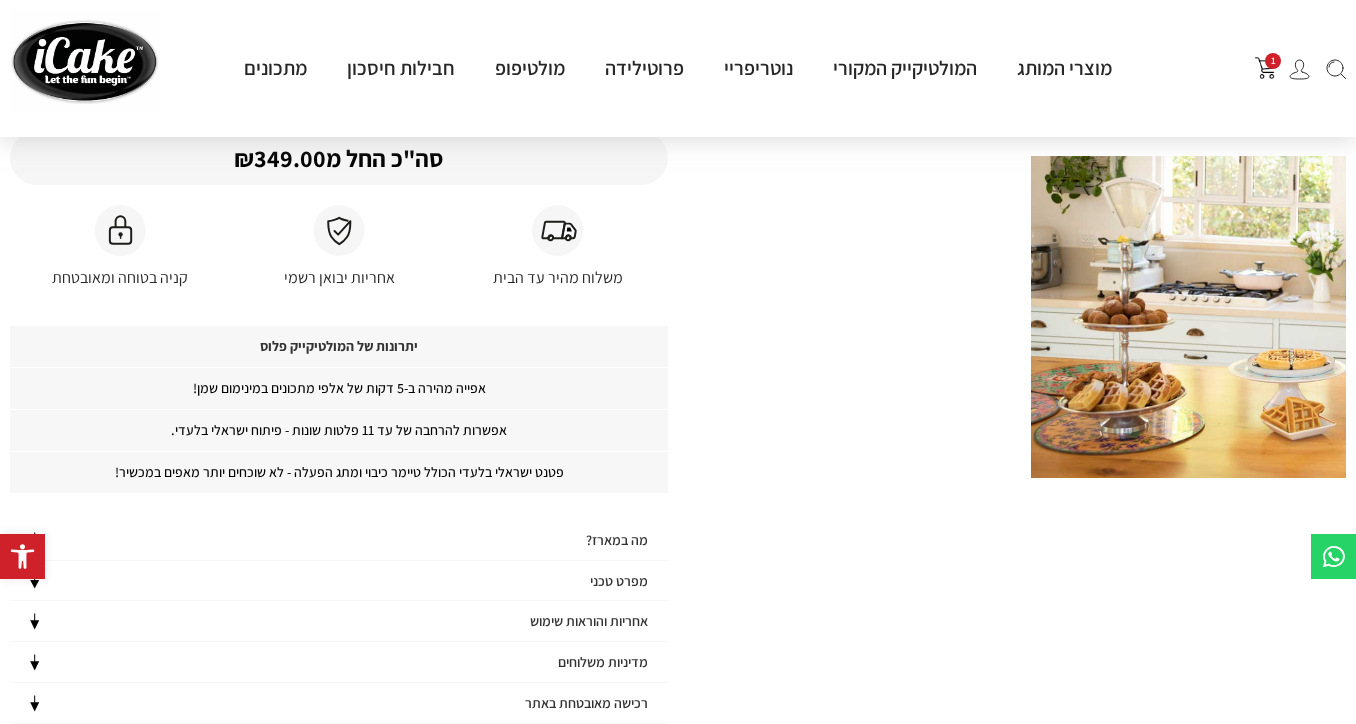 click on "[TECHNICAL_SPECIFICATIONS]" at bounding box center [617, 540] 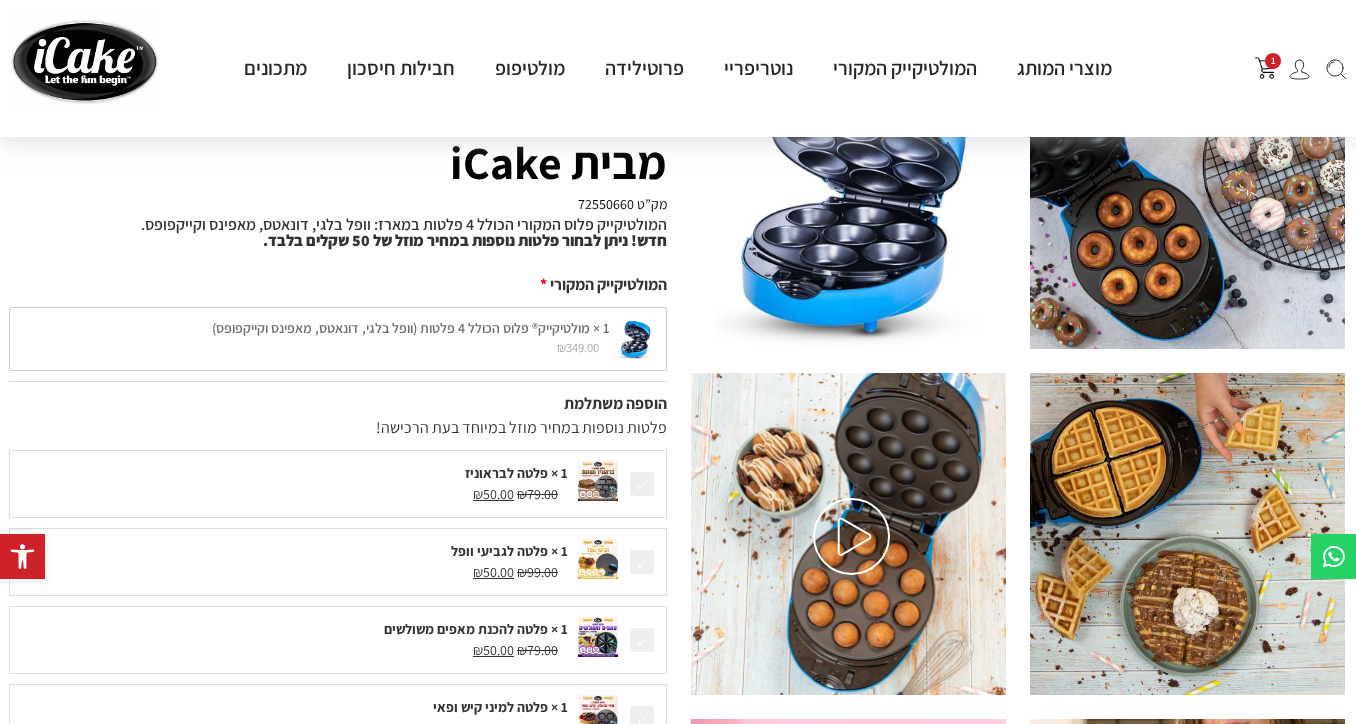 scroll, scrollTop: 182, scrollLeft: 0, axis: vertical 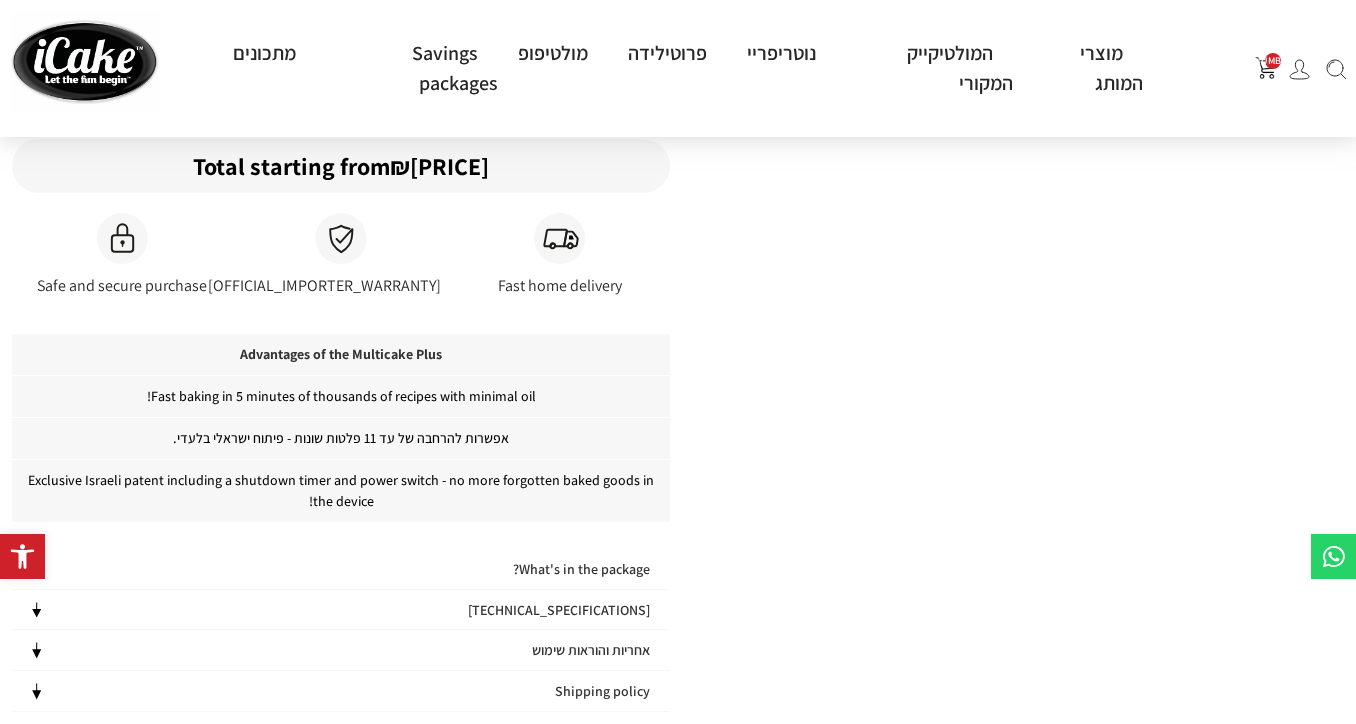 click on "מפרט טכני" at bounding box center (581, 569) 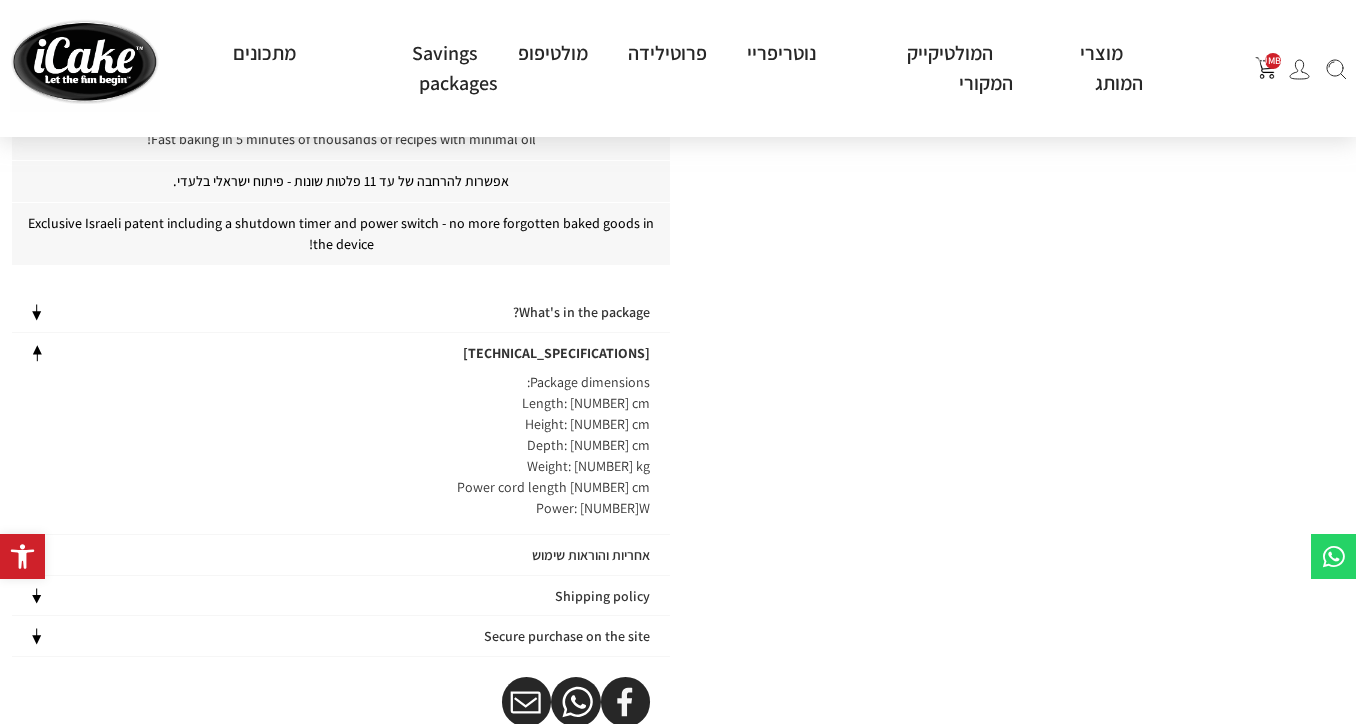 scroll, scrollTop: 1438, scrollLeft: -2, axis: both 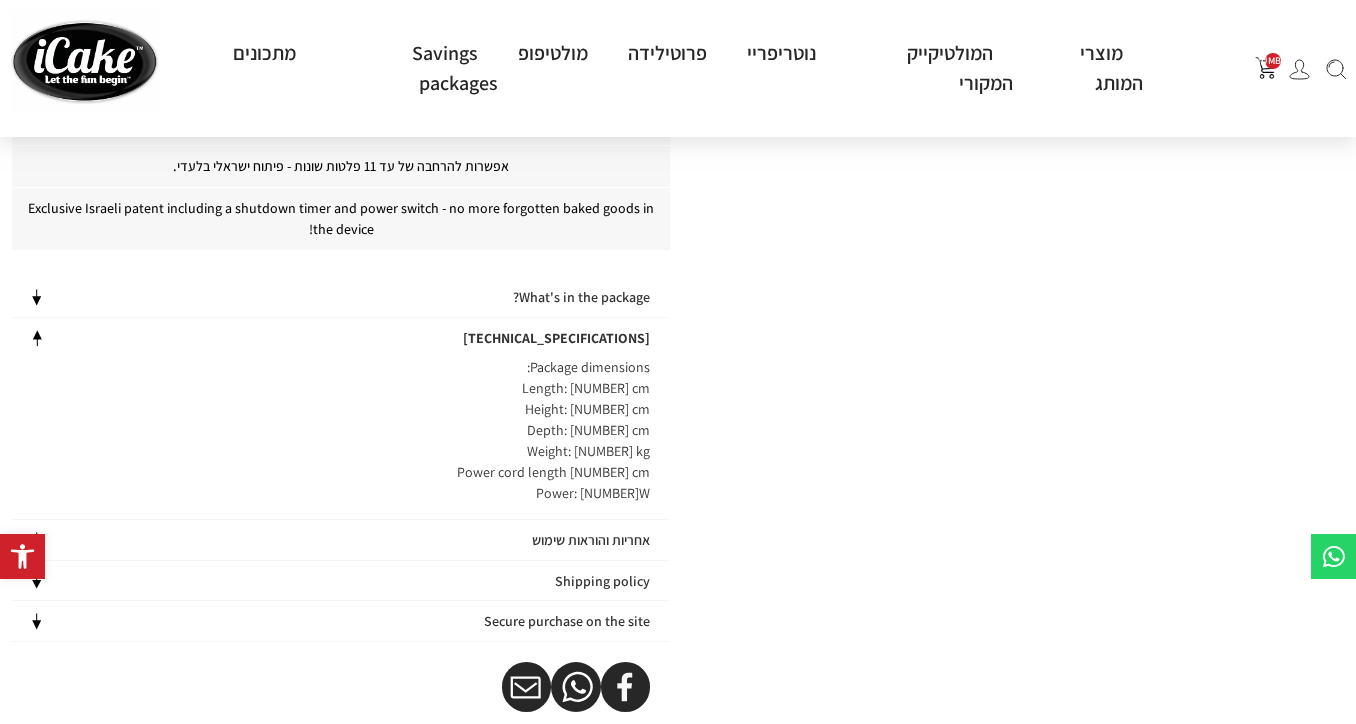 click on "אחריות והוראות שימוש" at bounding box center (581, 297) 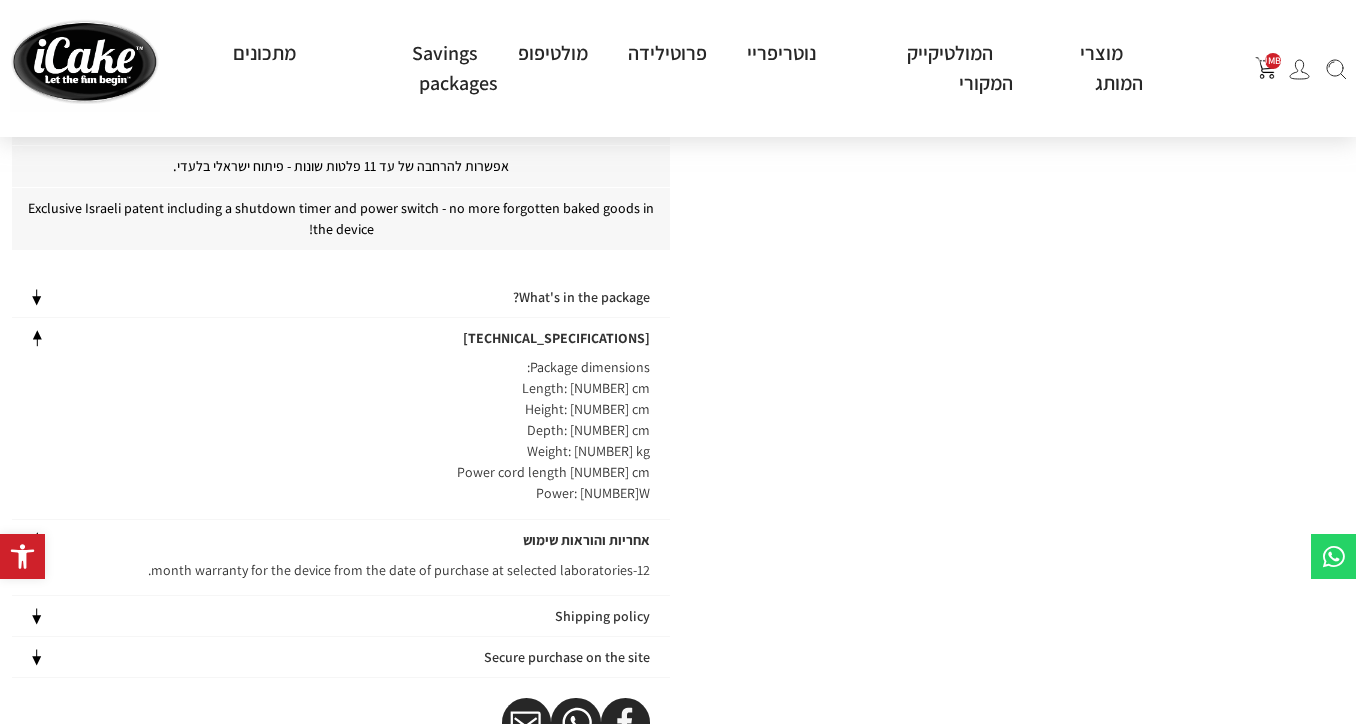 click on "מדיניות משלוחים" at bounding box center [581, 297] 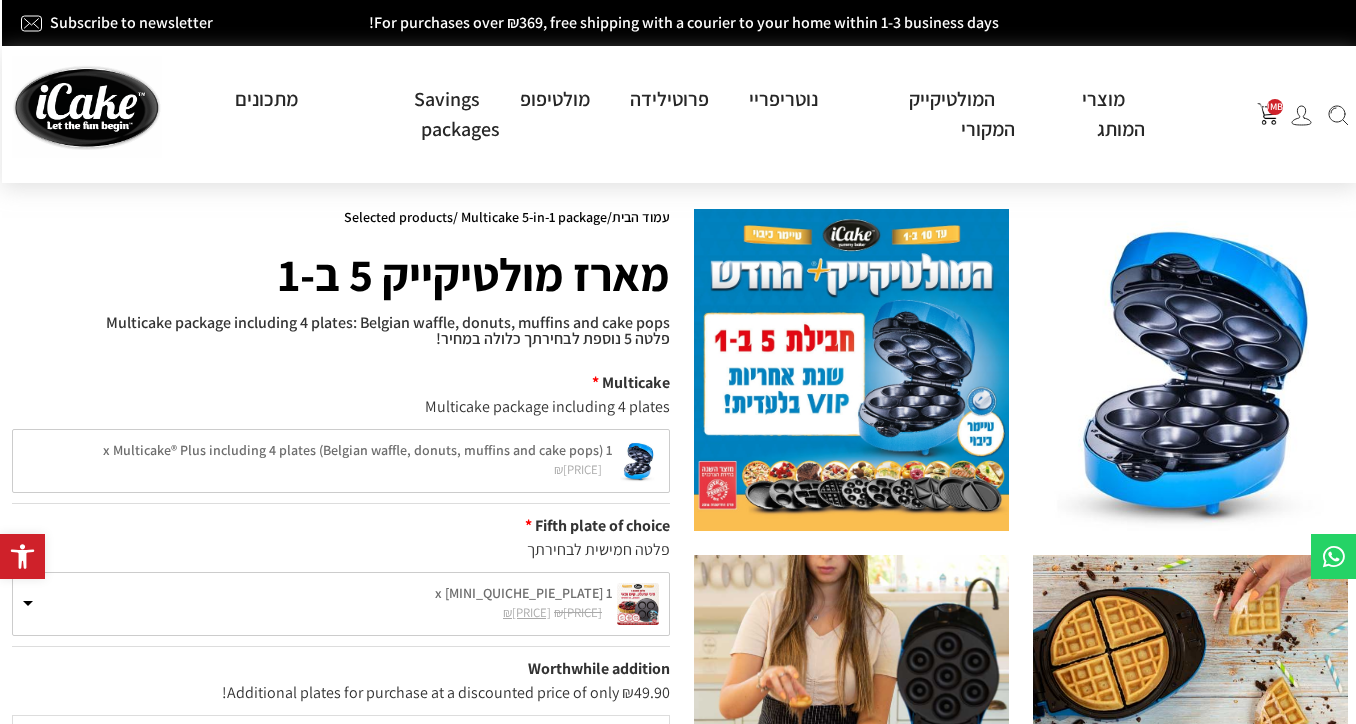 scroll, scrollTop: 0, scrollLeft: -2, axis: horizontal 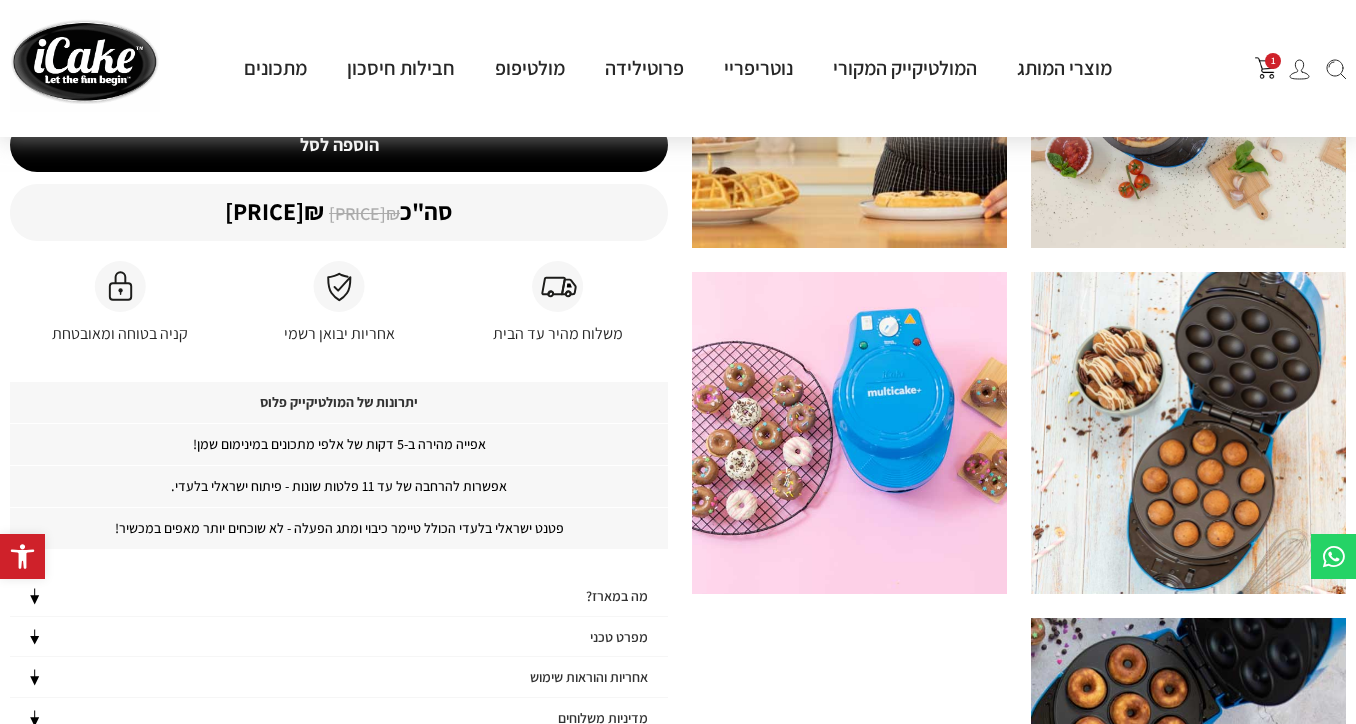 click on "[TECHNICAL_SPECIFICATIONS]" at bounding box center (617, 596) 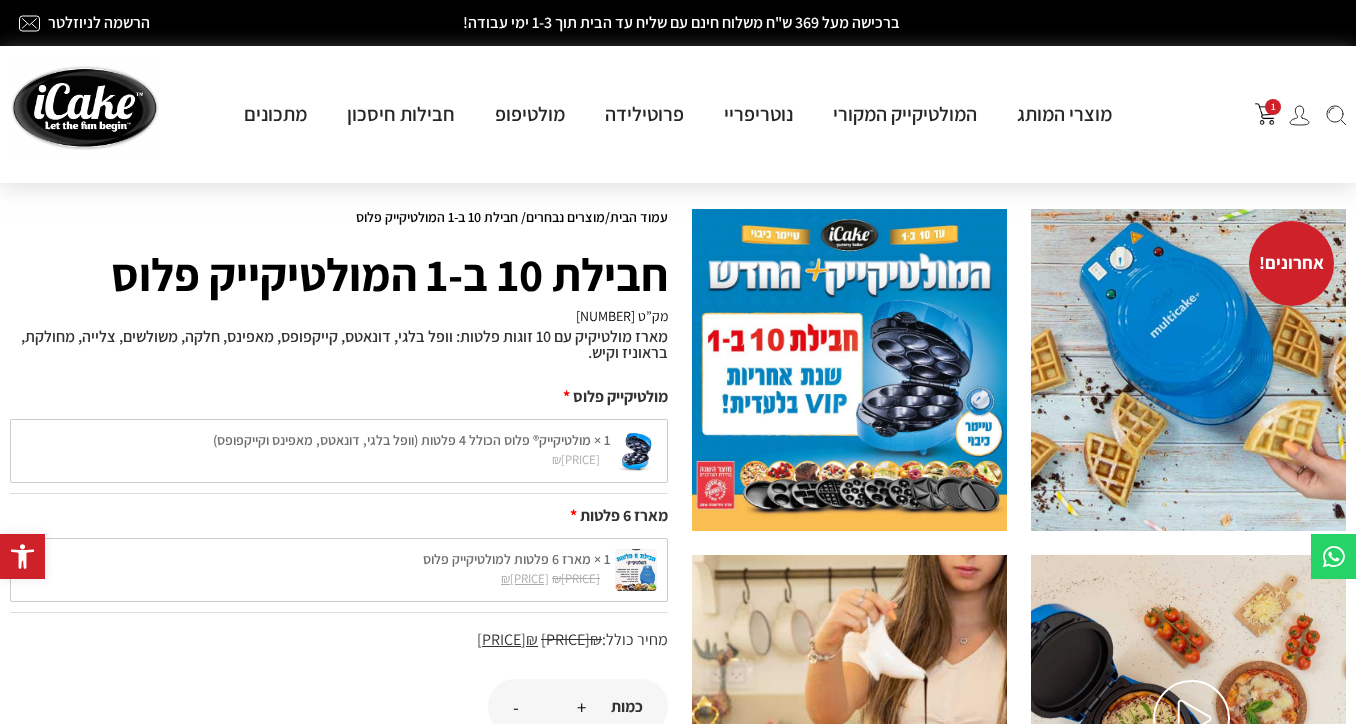 scroll, scrollTop: 0, scrollLeft: 0, axis: both 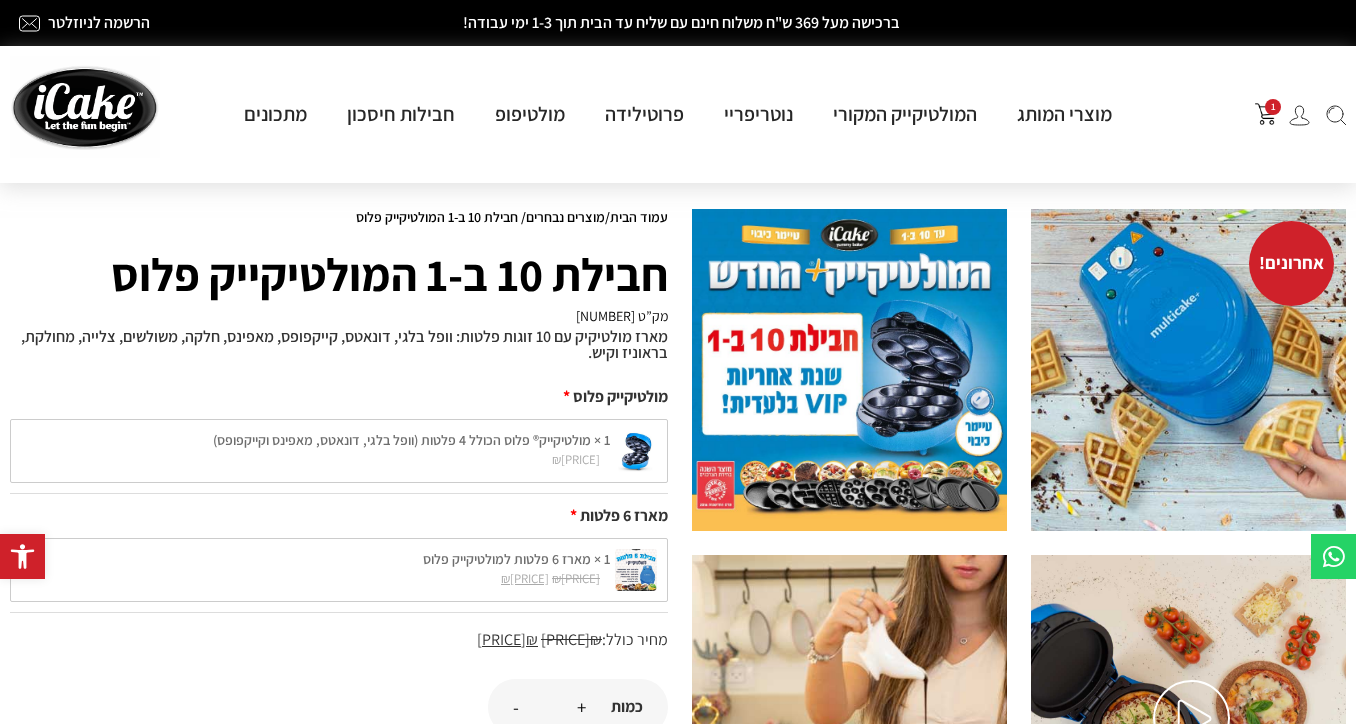 click on "1 × מולטיקייק® פלוס הכולל 4 פלטות (וופל בלגי, דונאטס, מאפינס וקייקפופס) ₪ 349.00       1 × מולטיקייק® פלוס הכולל 4 פלטות (וופל בלגי, דונאטס, מאפינס וקייקפופס)   ₪ 349.00" at bounding box center (339, 451) 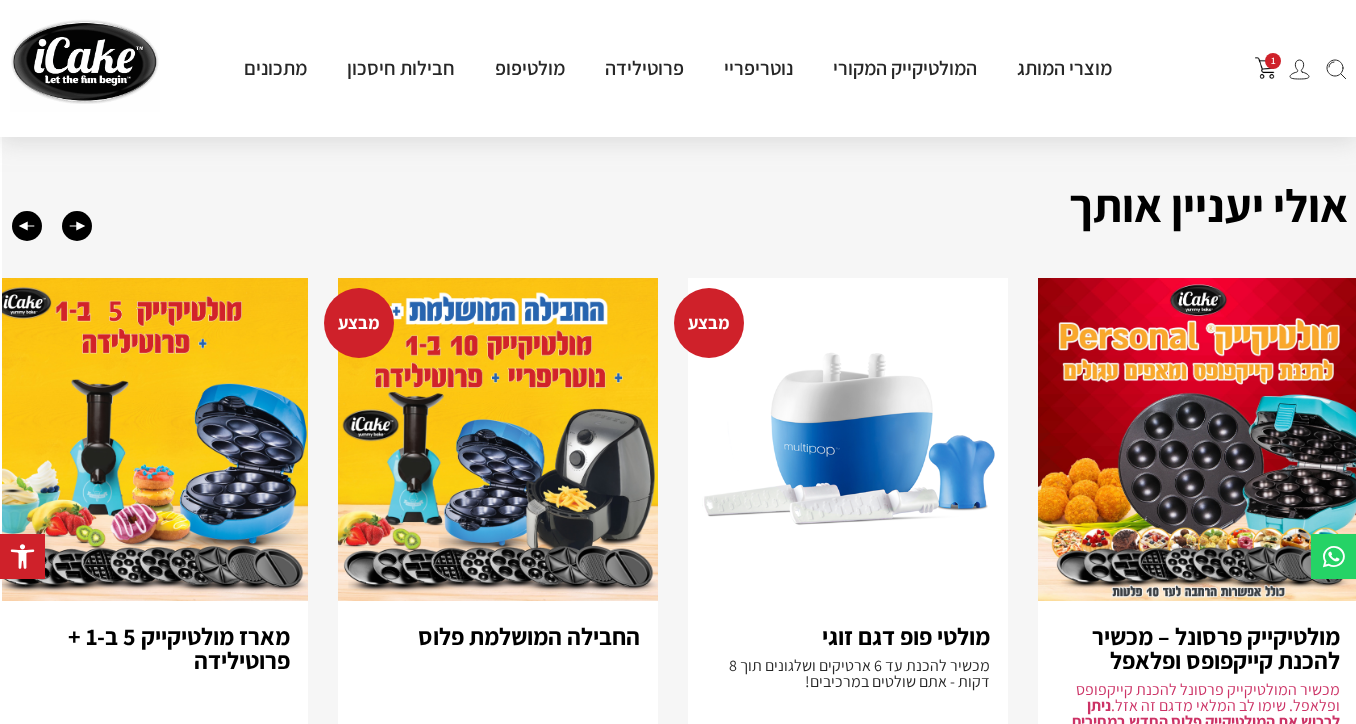 scroll, scrollTop: 1668, scrollLeft: -2, axis: both 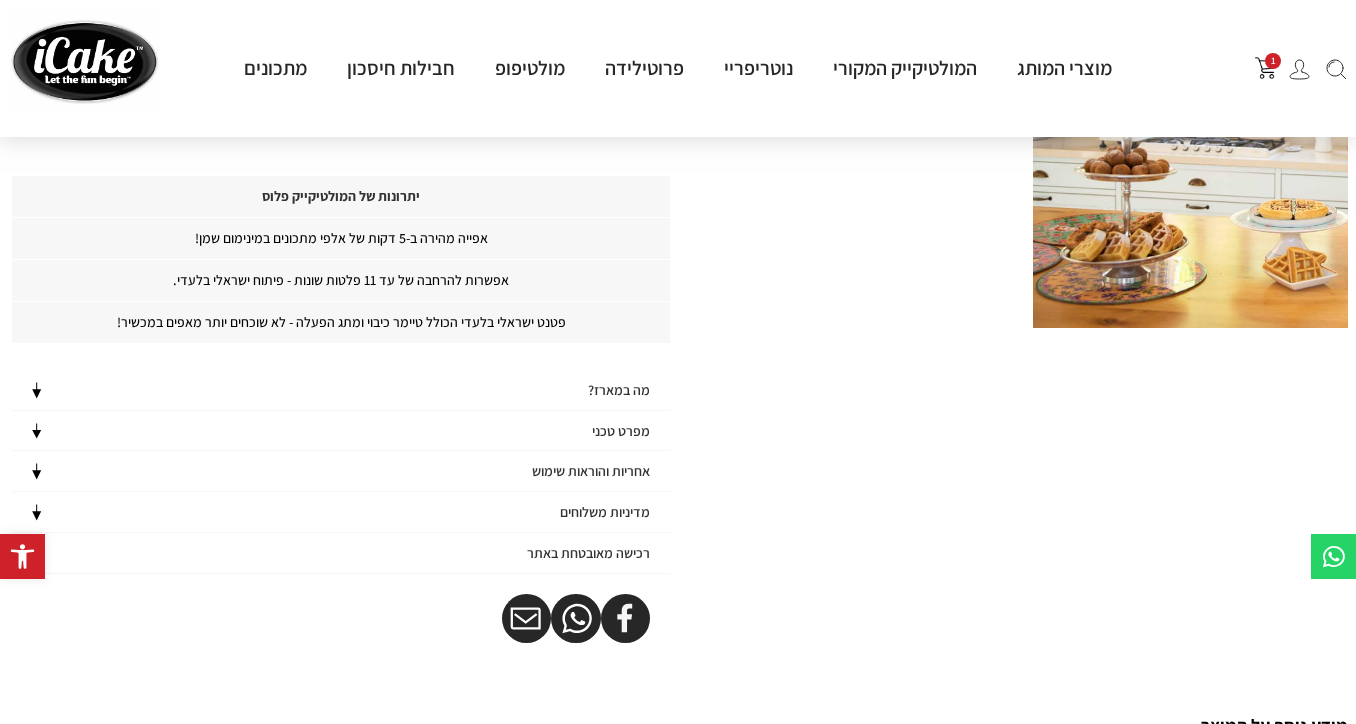 click on "מפרט טכני" at bounding box center [341, 390] 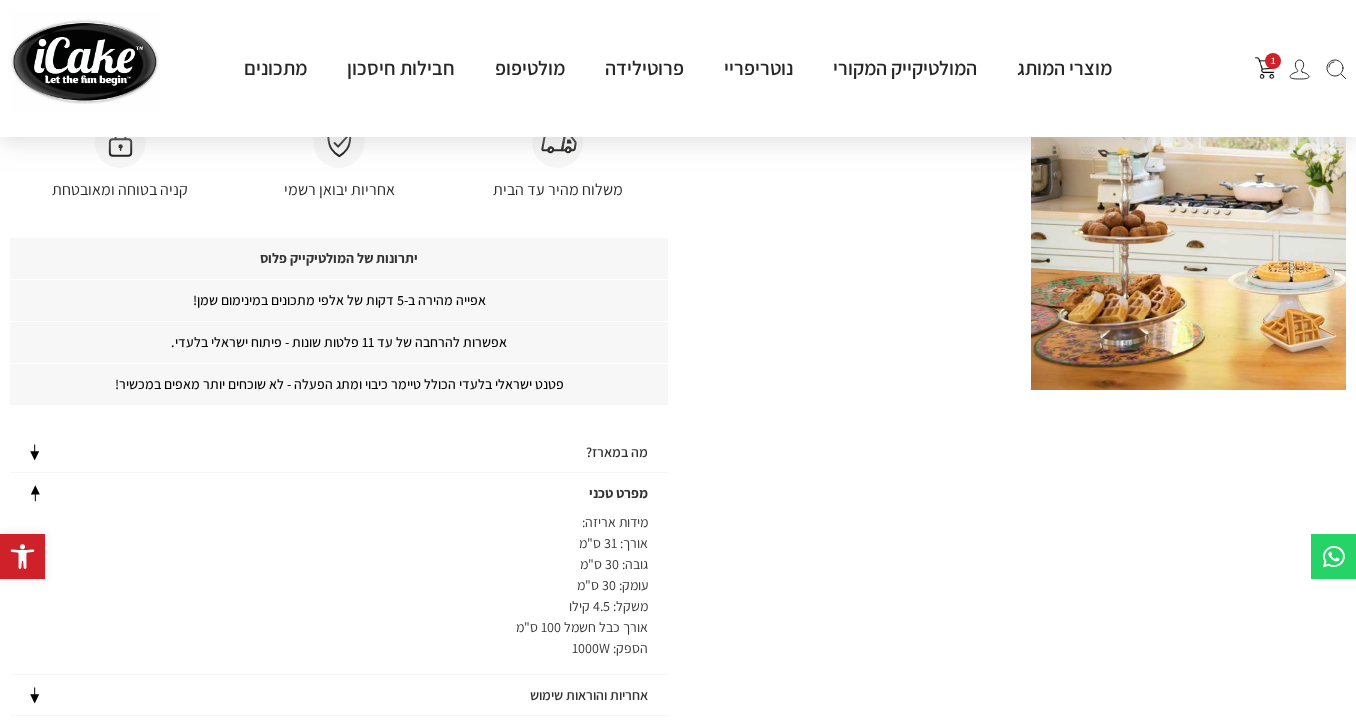 scroll, scrollTop: 1213, scrollLeft: 0, axis: vertical 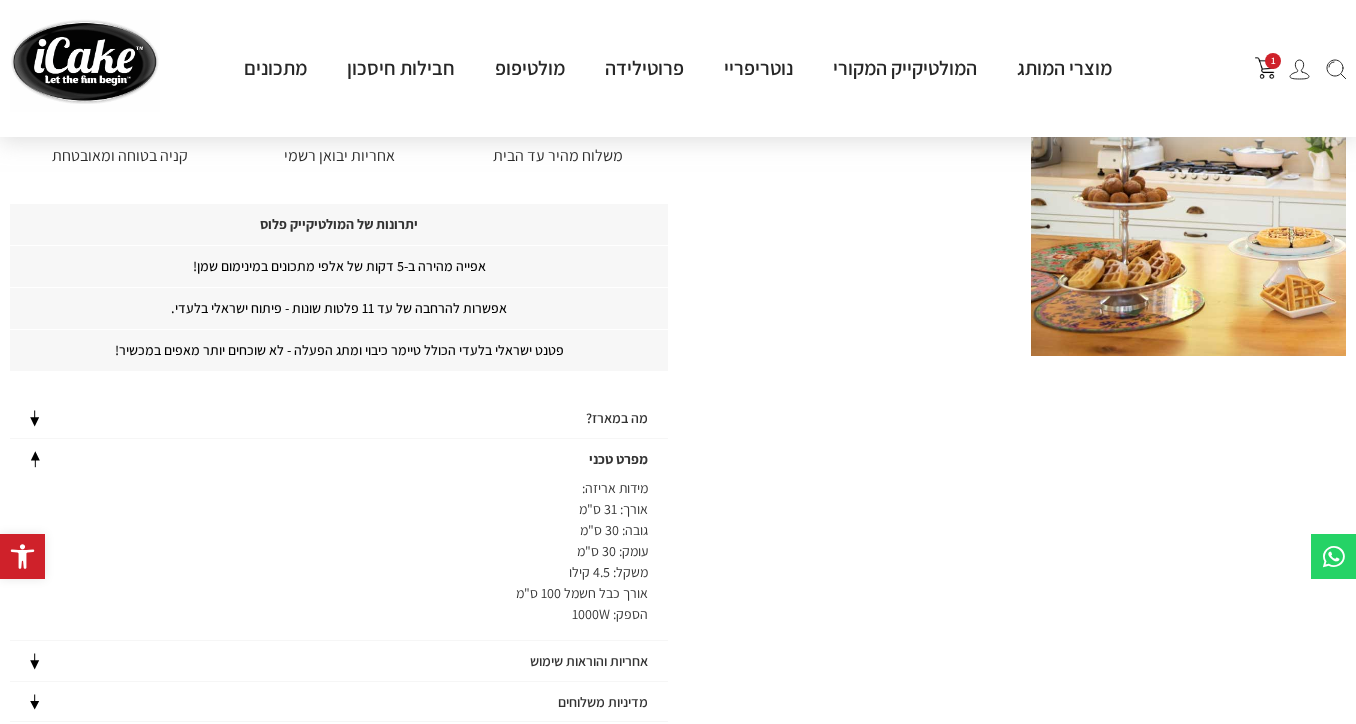 click on "מה במארז?" at bounding box center [617, 418] 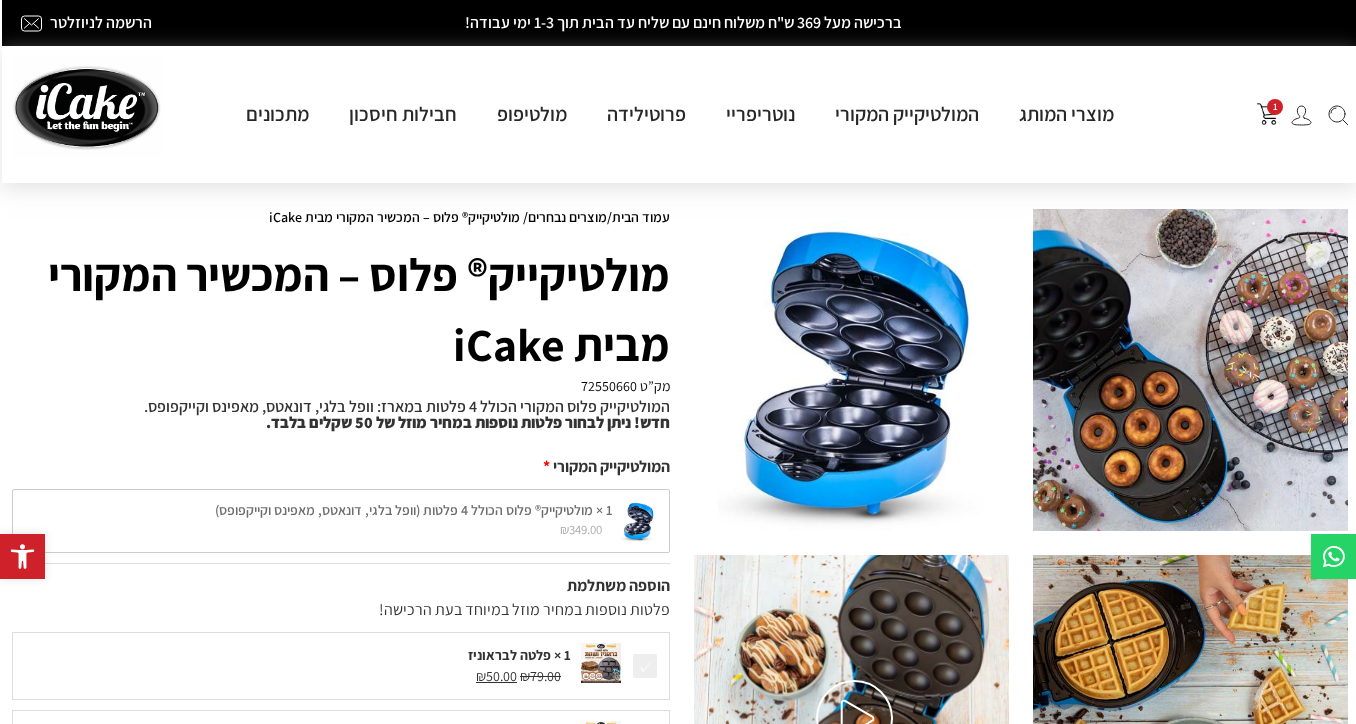scroll, scrollTop: 0, scrollLeft: -2, axis: horizontal 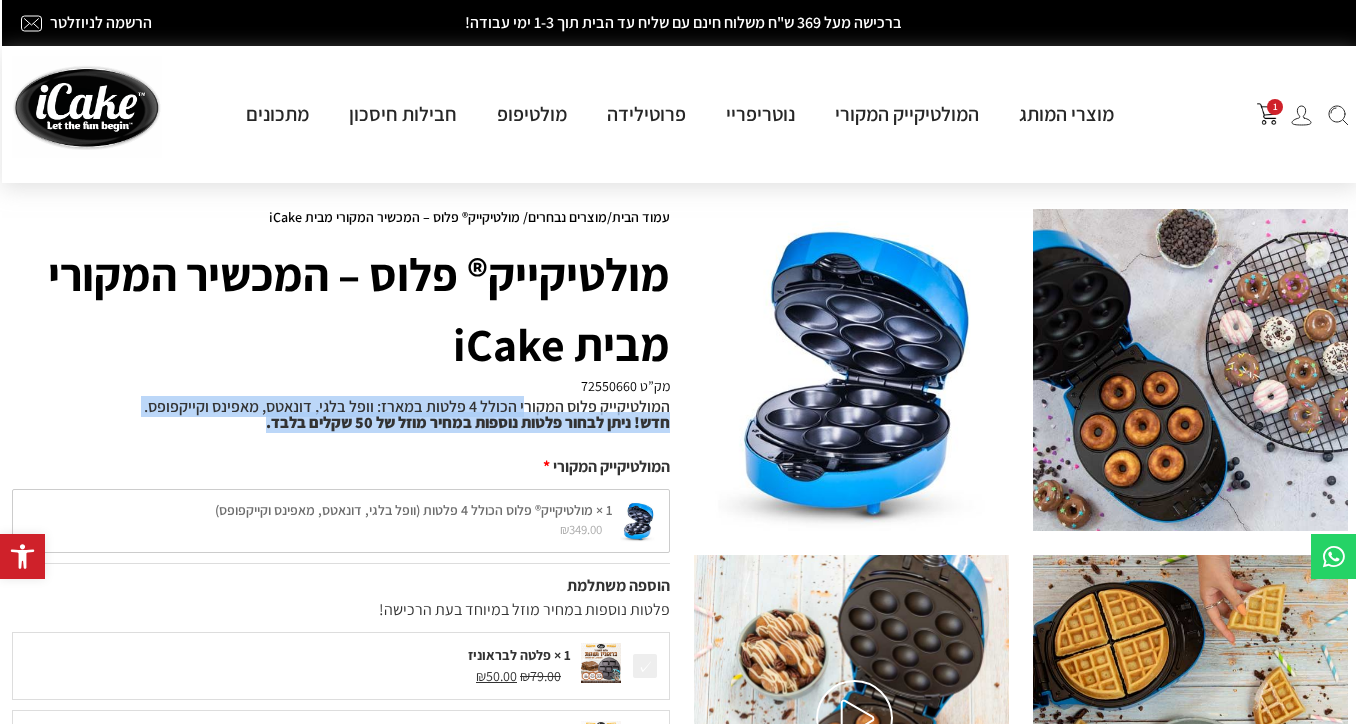 drag, startPoint x: 526, startPoint y: 408, endPoint x: 387, endPoint y: 436, distance: 141.7921 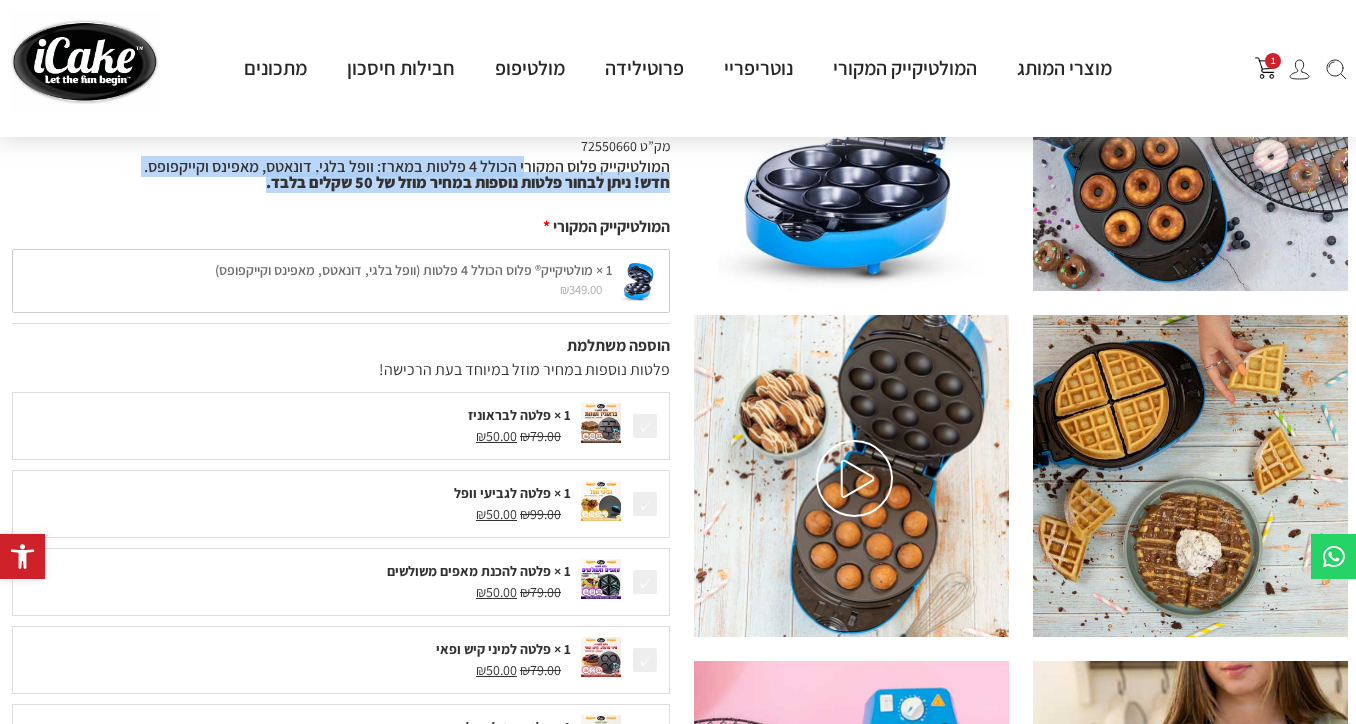 scroll, scrollTop: 242, scrollLeft: -2, axis: both 